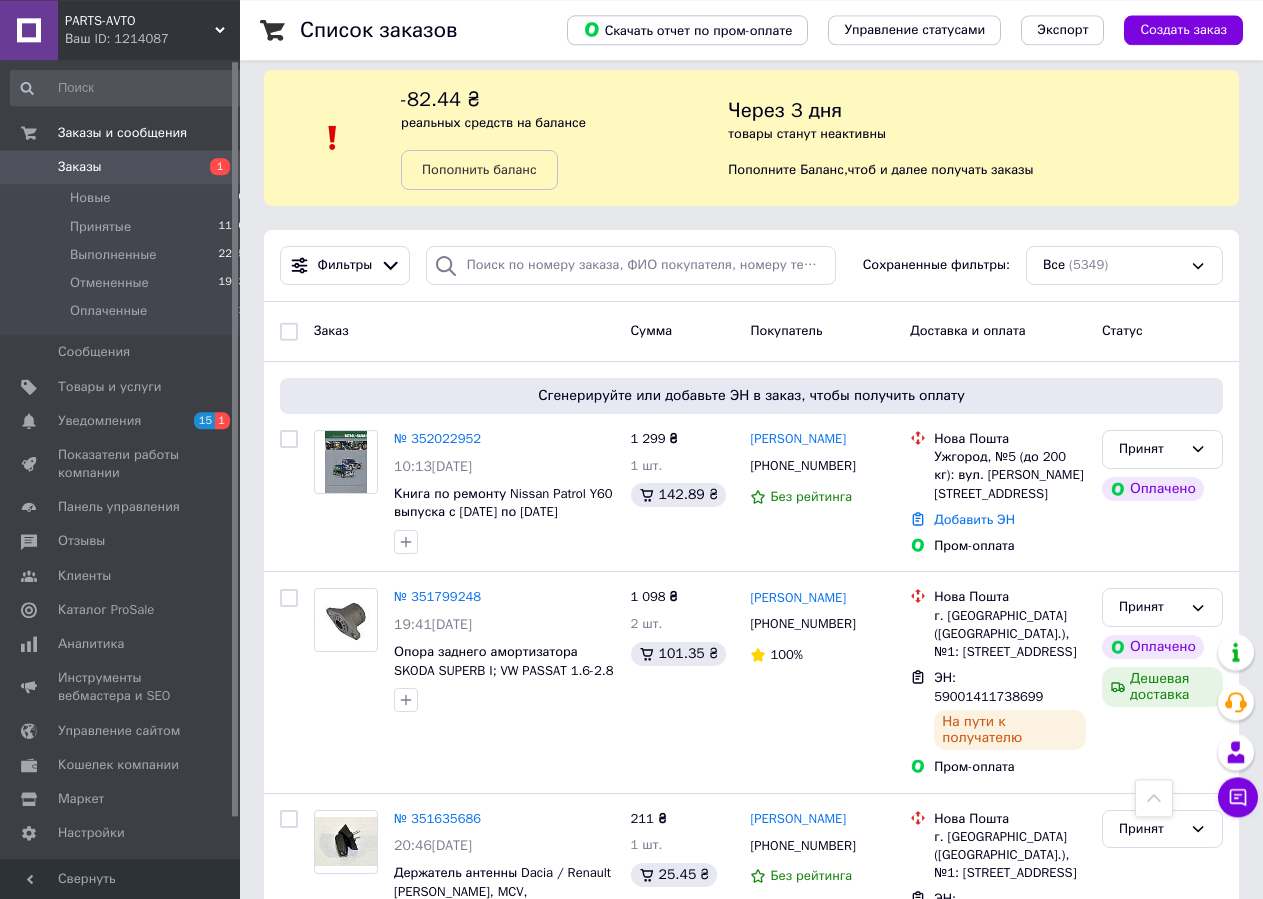 scroll, scrollTop: 0, scrollLeft: 0, axis: both 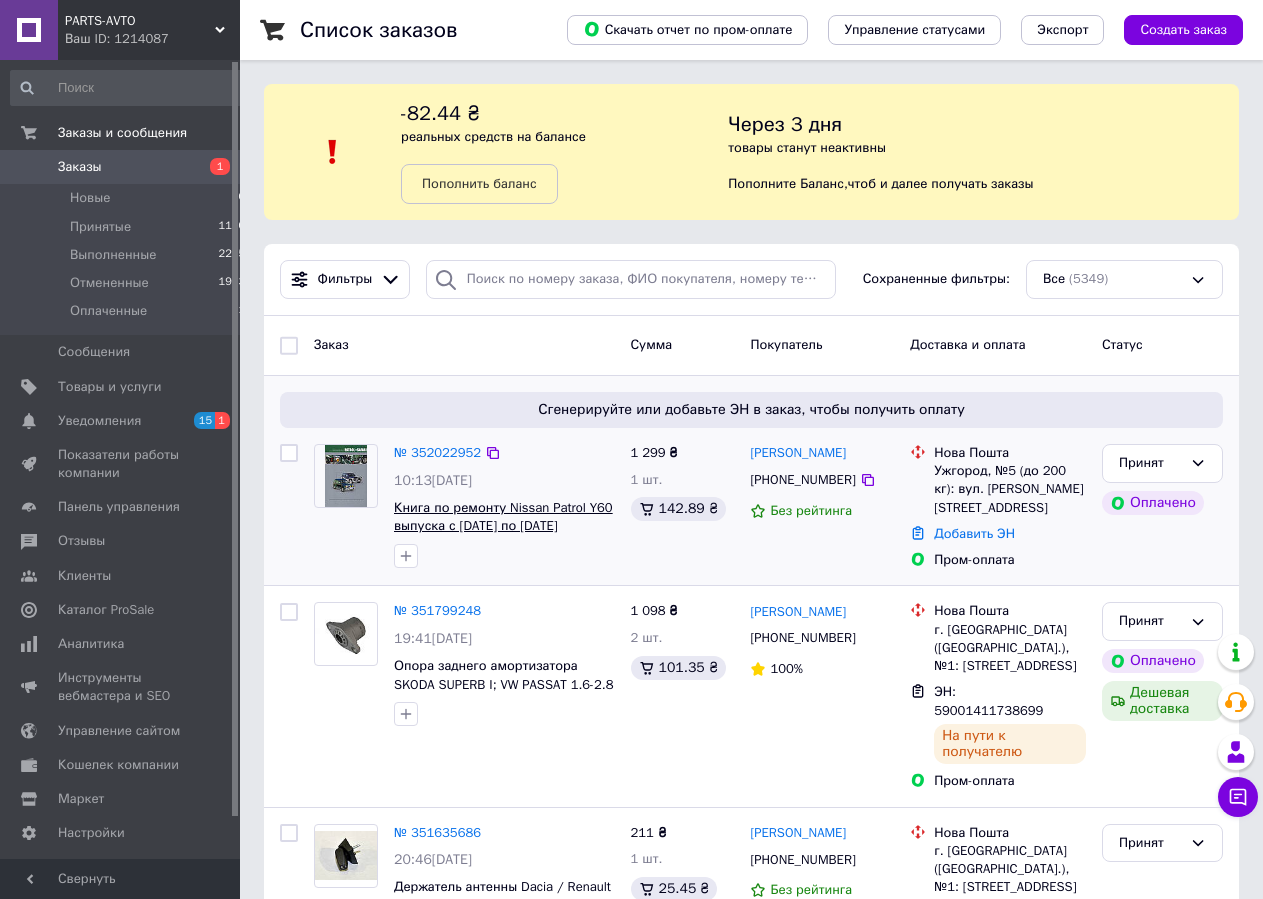 click on "Книга по ремонту Nissan Patrol Y60 выпуска с [DATE] по [DATE] оснащенных дизельными двигателями RD28T, TD42" at bounding box center (503, 535) 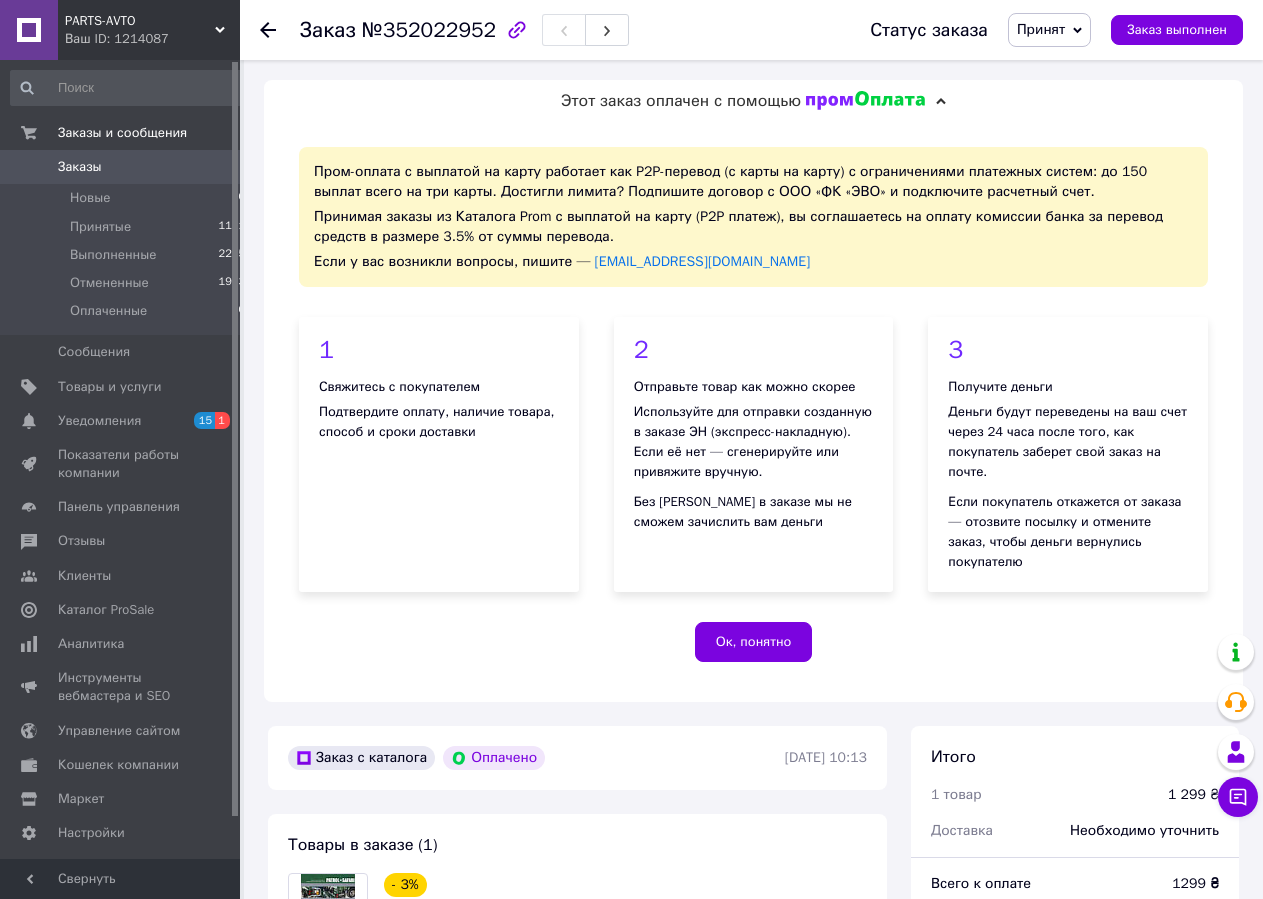 scroll, scrollTop: 340, scrollLeft: 0, axis: vertical 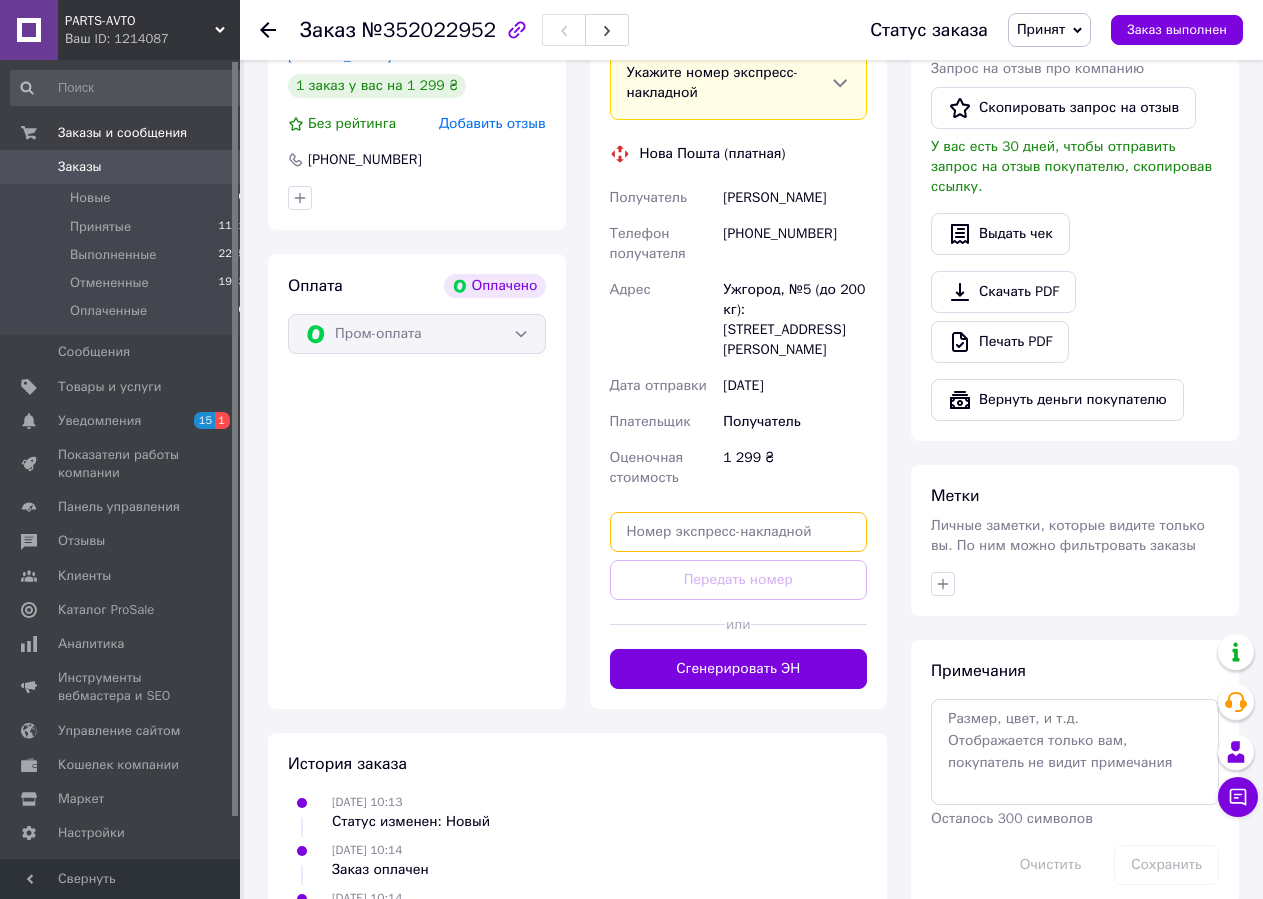 click at bounding box center (739, 532) 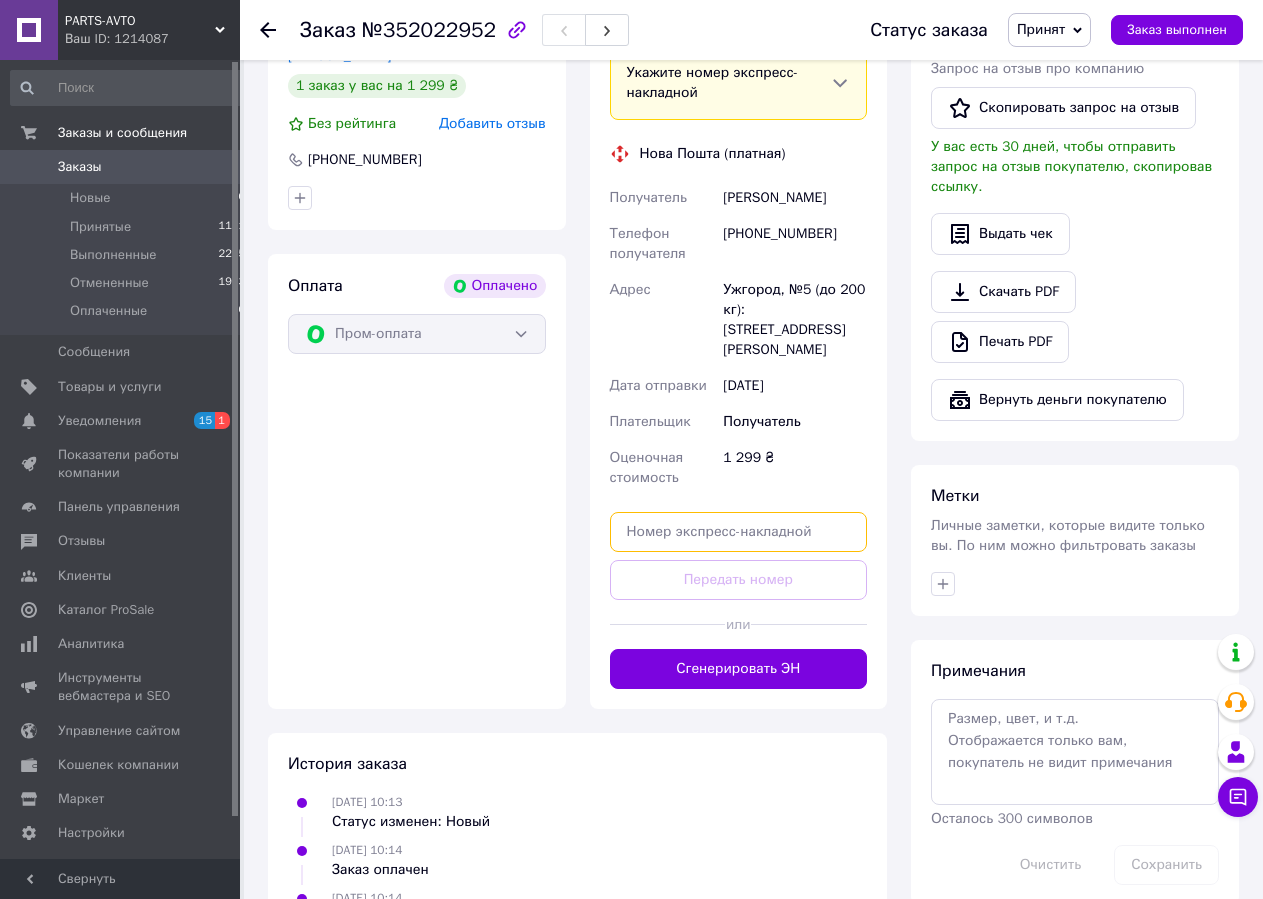 paste on "59001412182371" 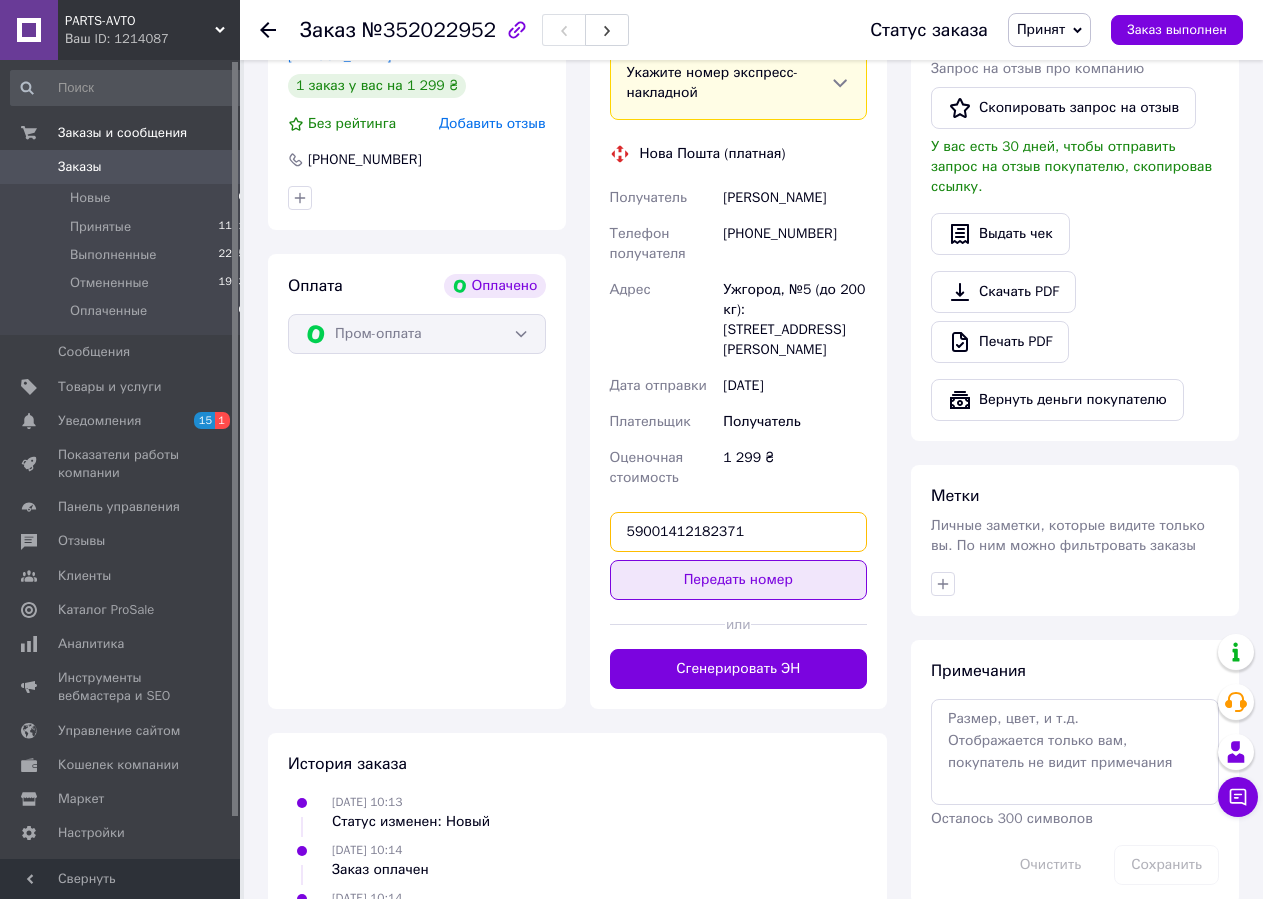 type on "59001412182371" 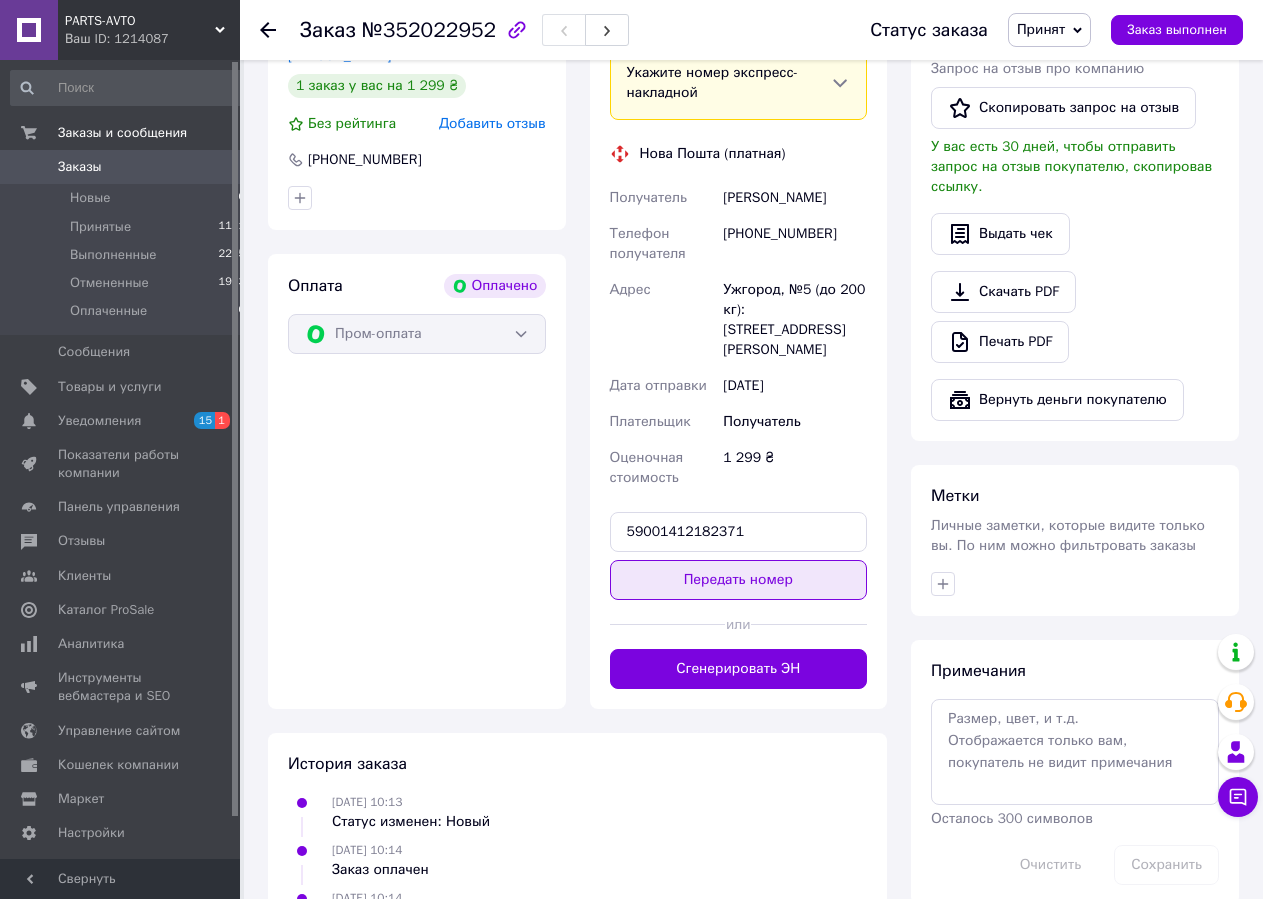 click on "Передать номер" at bounding box center [739, 580] 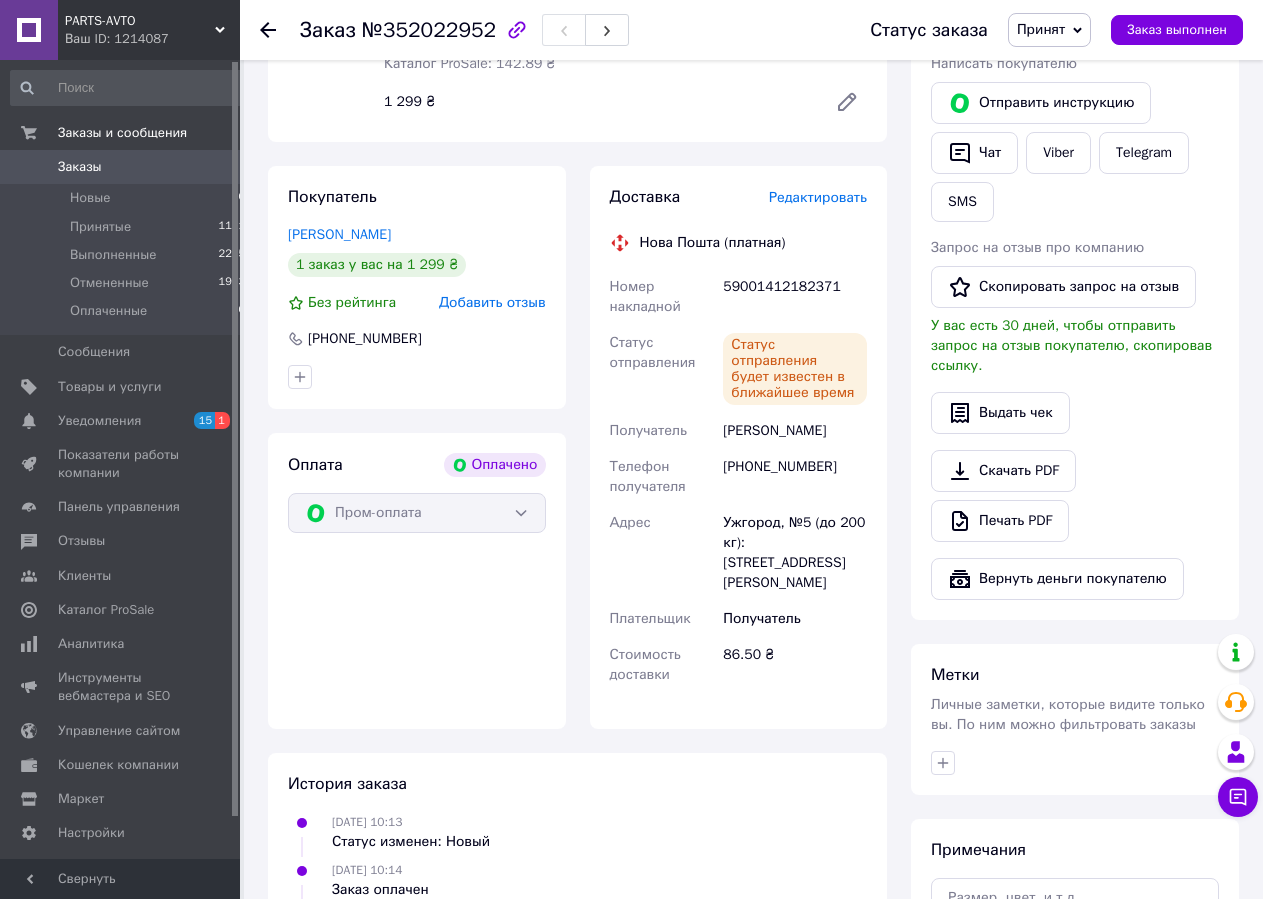 scroll, scrollTop: 671, scrollLeft: 0, axis: vertical 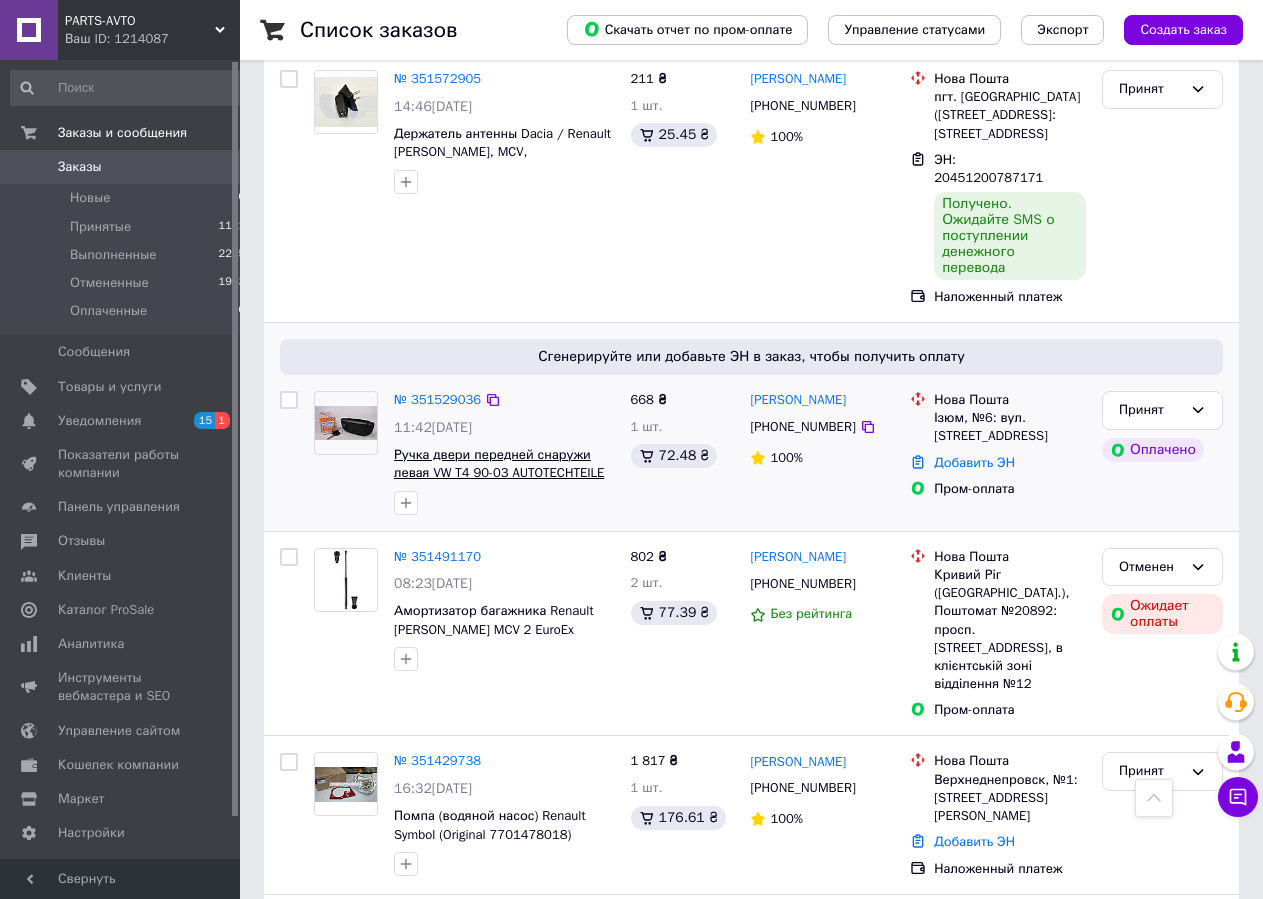 click on "Ручка двери передней снаружи левая VW T4 90-03  AUTOTECHTEILE 383 7005, 701 837 205" at bounding box center [499, 473] 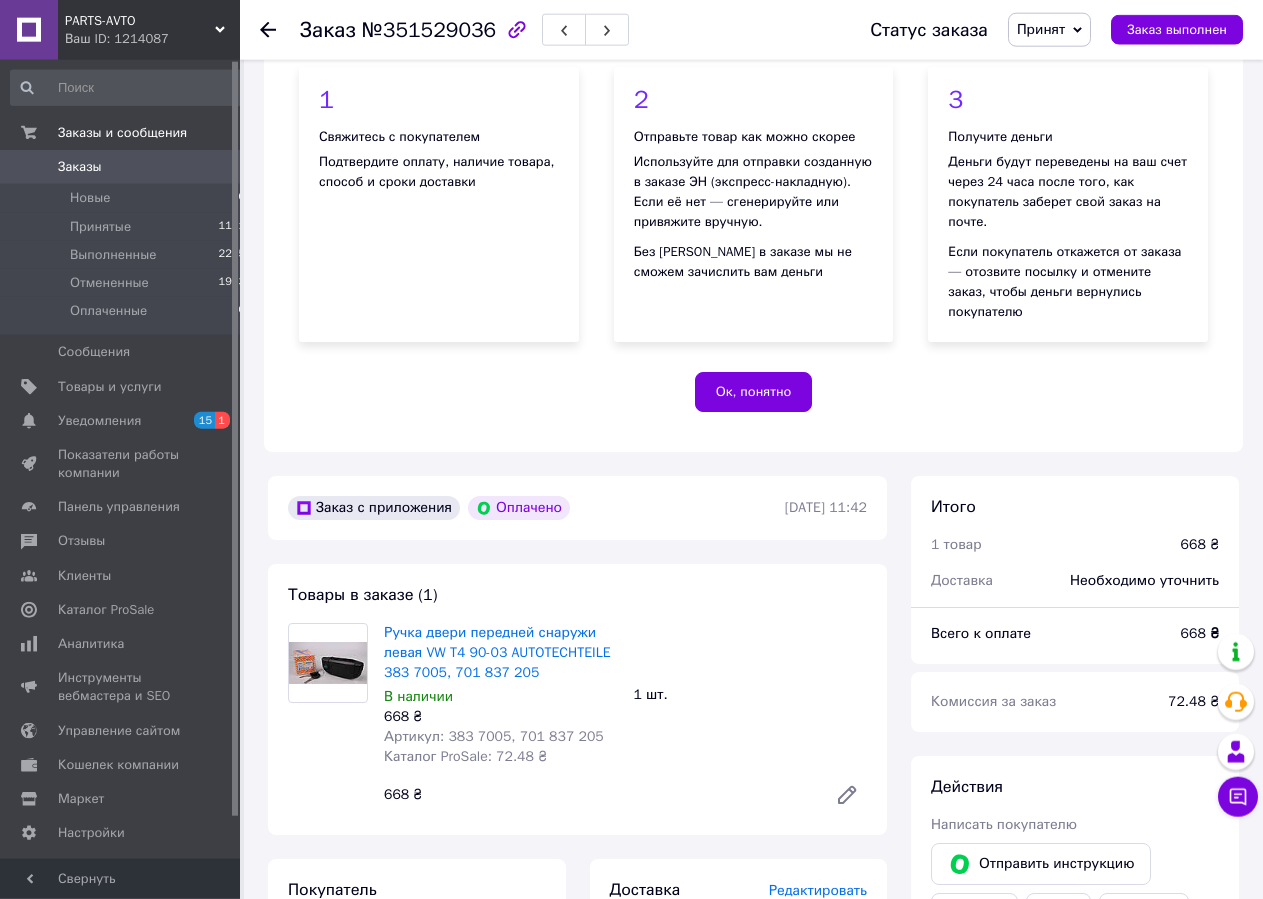 scroll, scrollTop: 334, scrollLeft: 0, axis: vertical 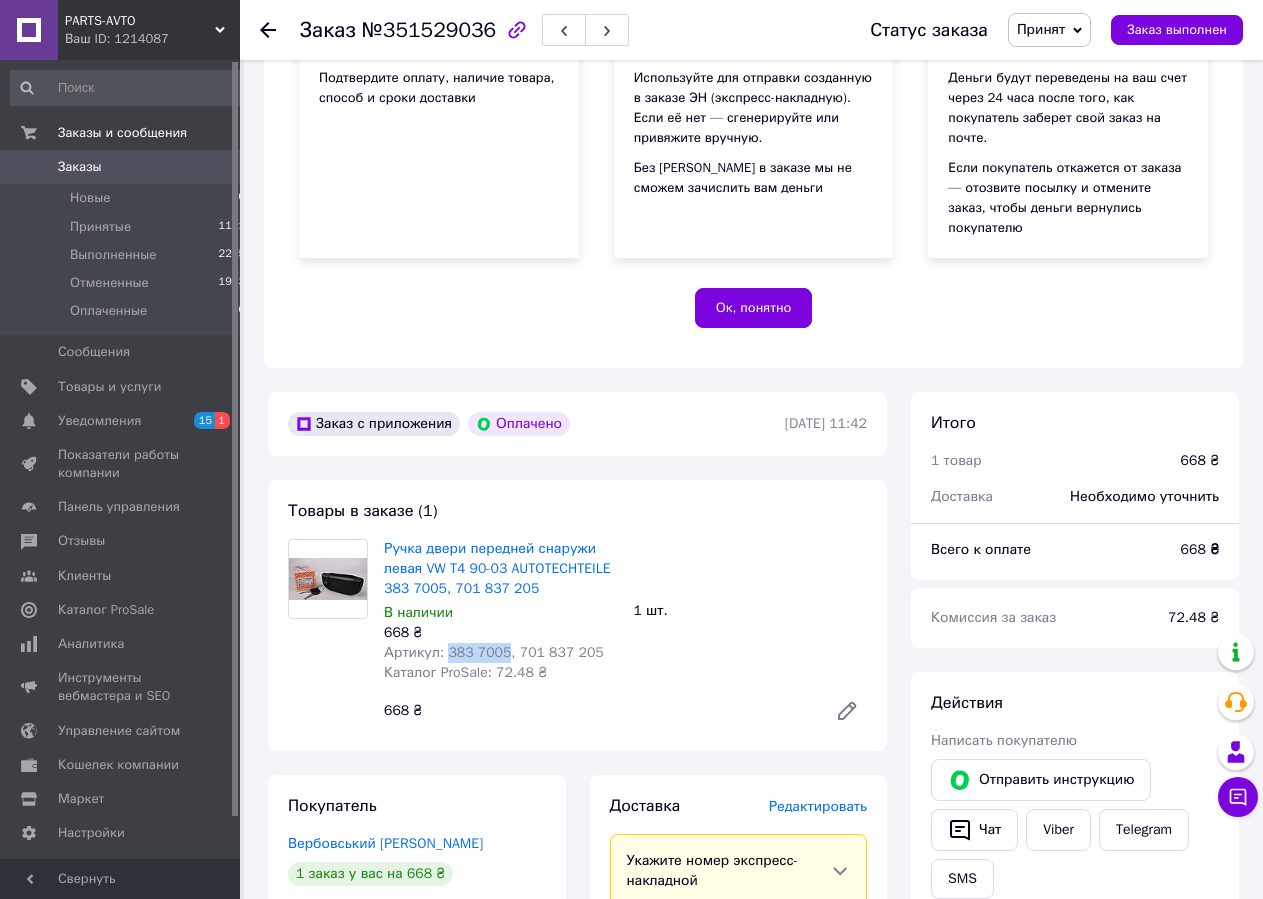 drag, startPoint x: 445, startPoint y: 635, endPoint x: 498, endPoint y: 636, distance: 53.009434 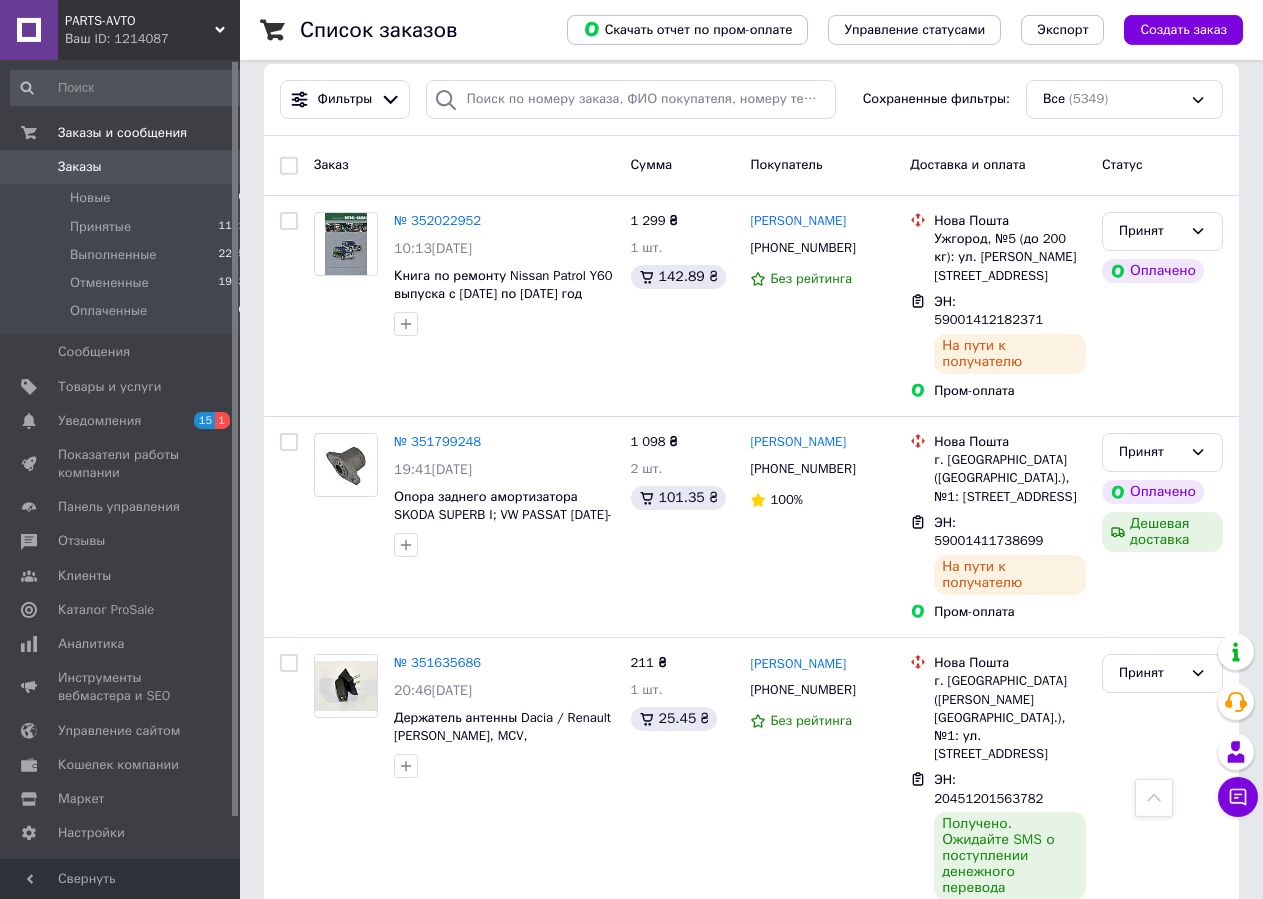 scroll, scrollTop: 170, scrollLeft: 0, axis: vertical 